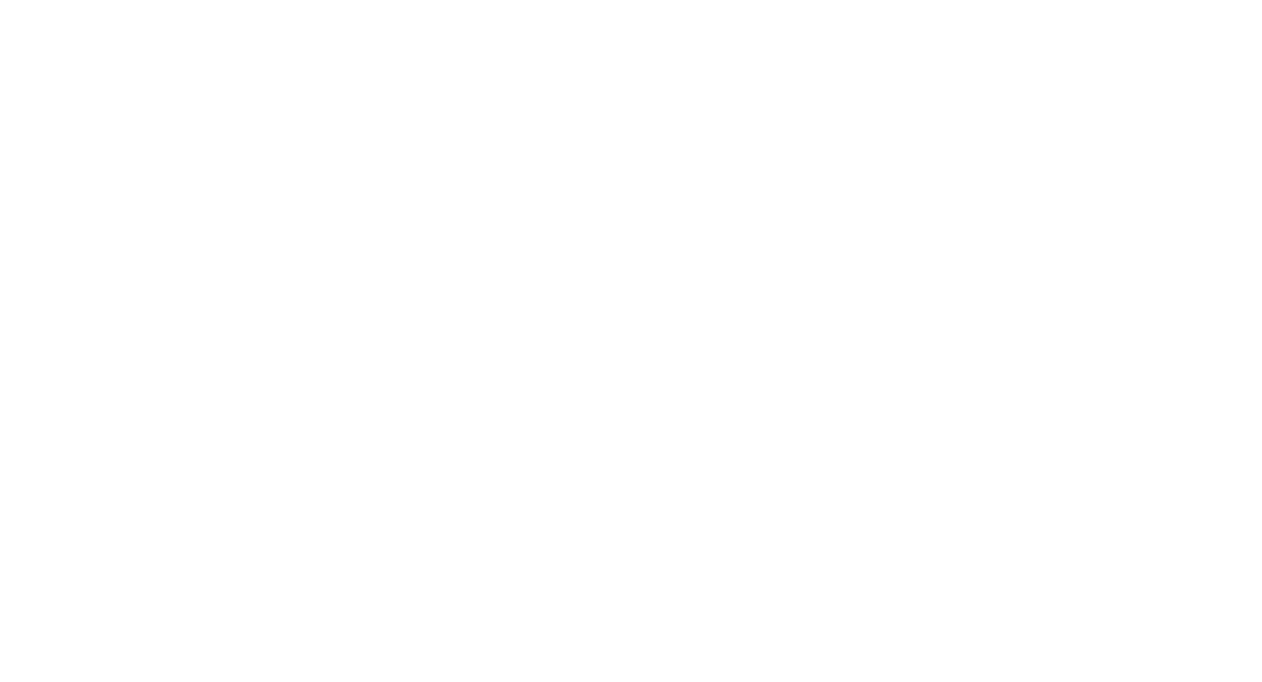 scroll, scrollTop: 0, scrollLeft: 0, axis: both 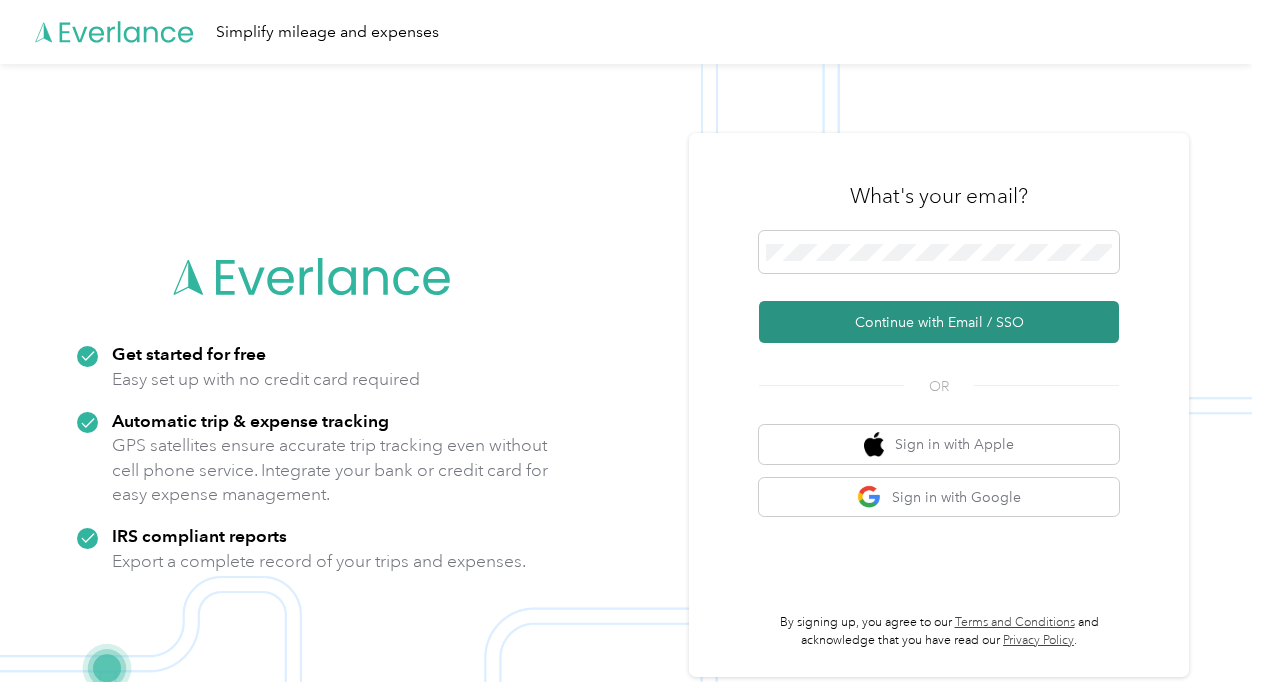 click on "Continue with Email / SSO" at bounding box center (939, 322) 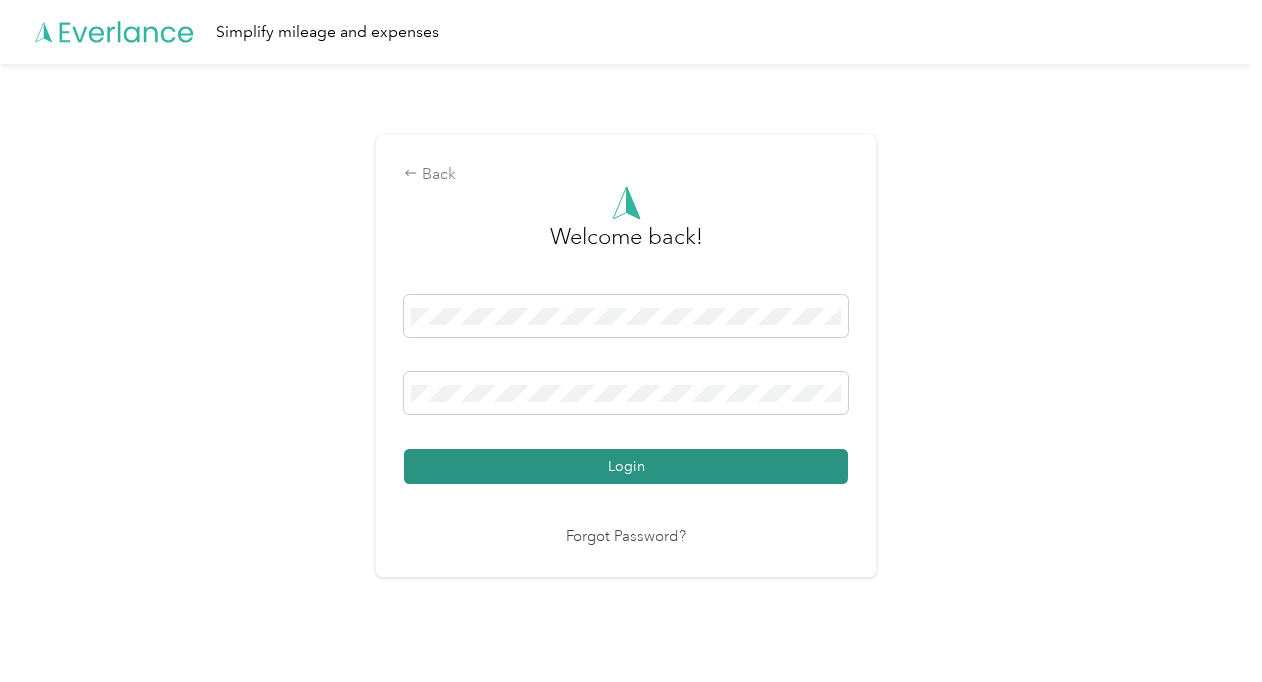 click on "Login" at bounding box center (626, 466) 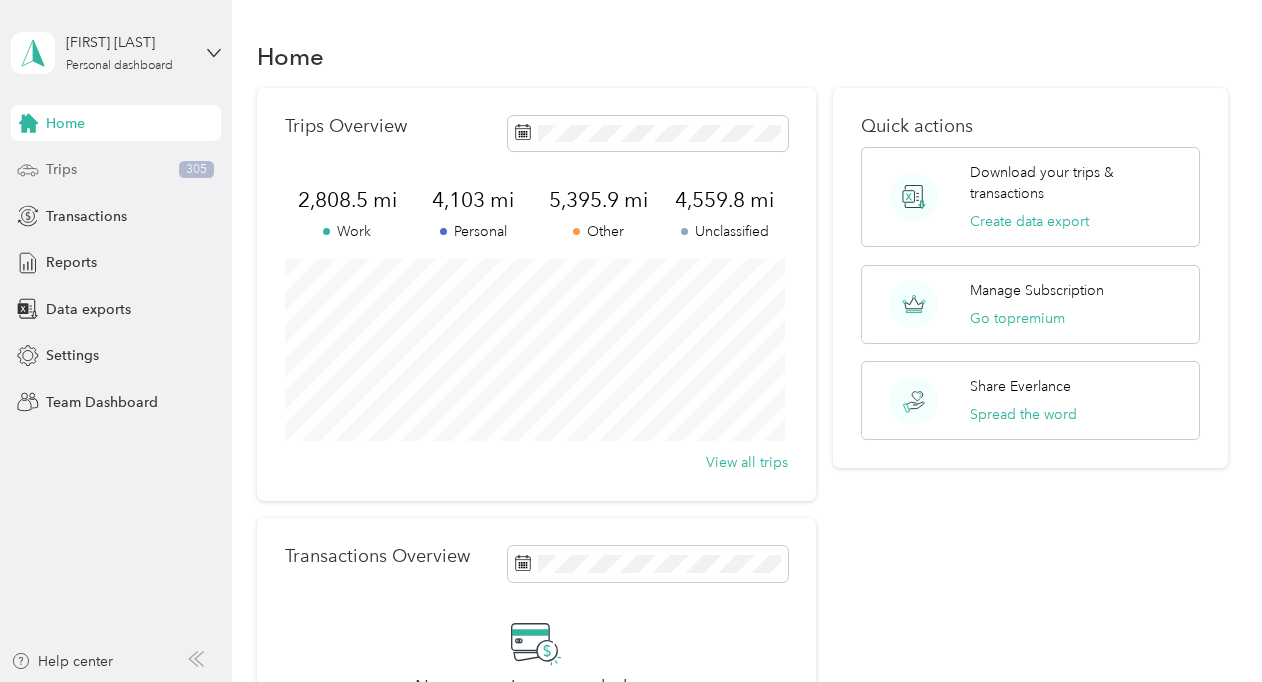 click on "Trips" at bounding box center (61, 169) 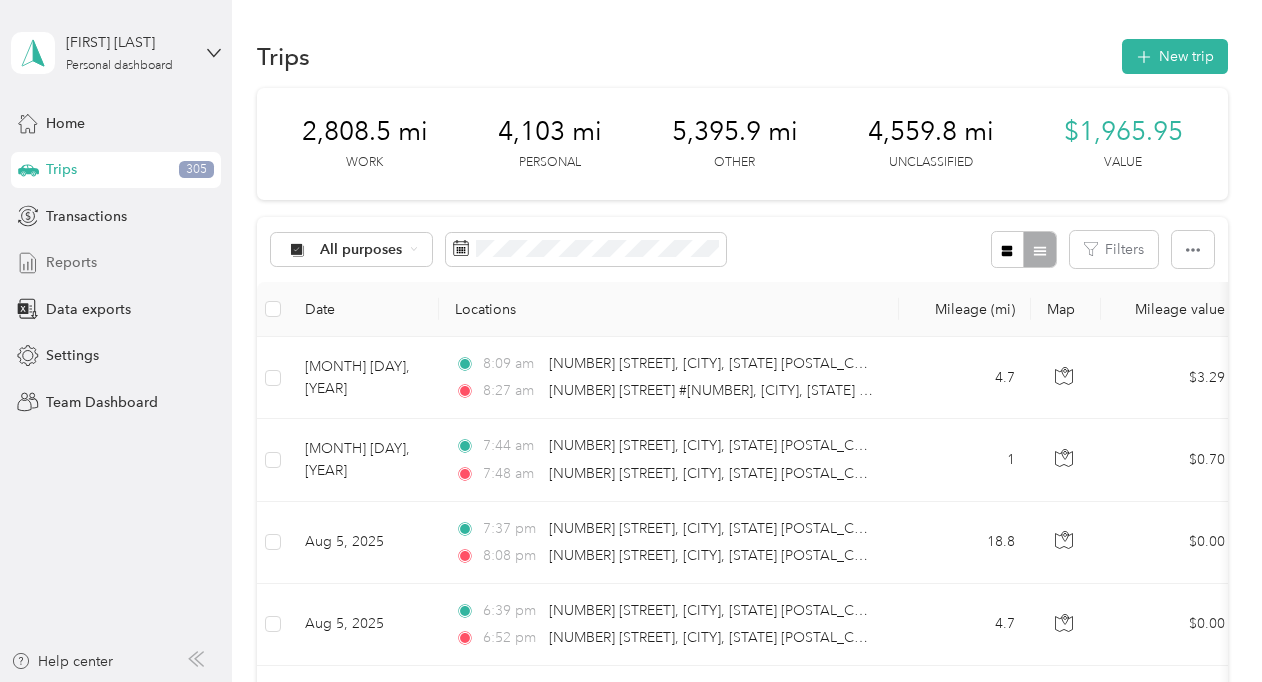 click on "Reports" at bounding box center (71, 262) 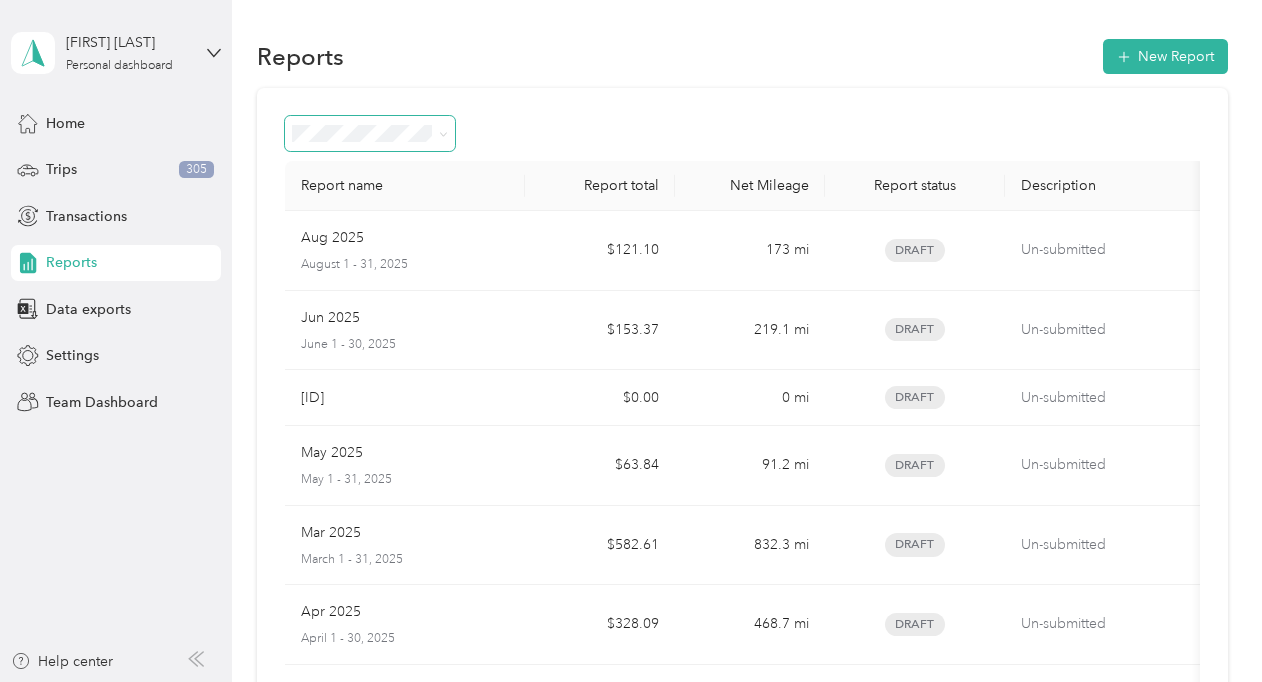 click at bounding box center [440, 133] 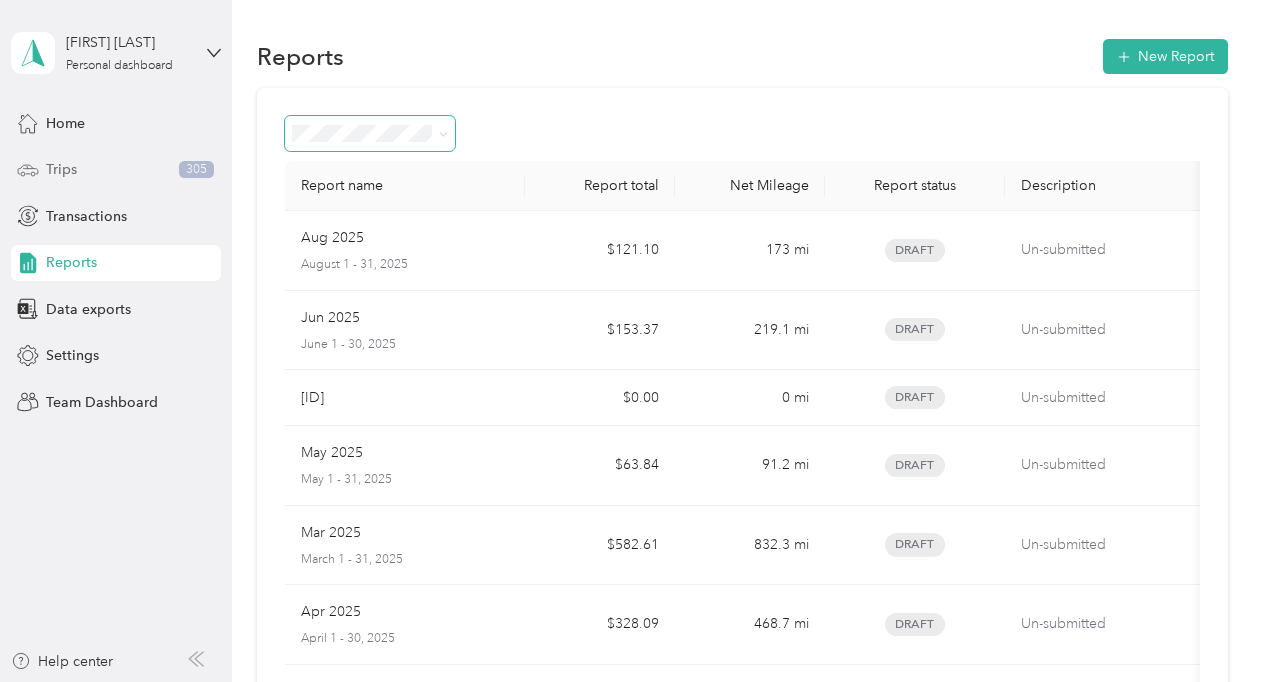 click on "Trips 305" at bounding box center [116, 170] 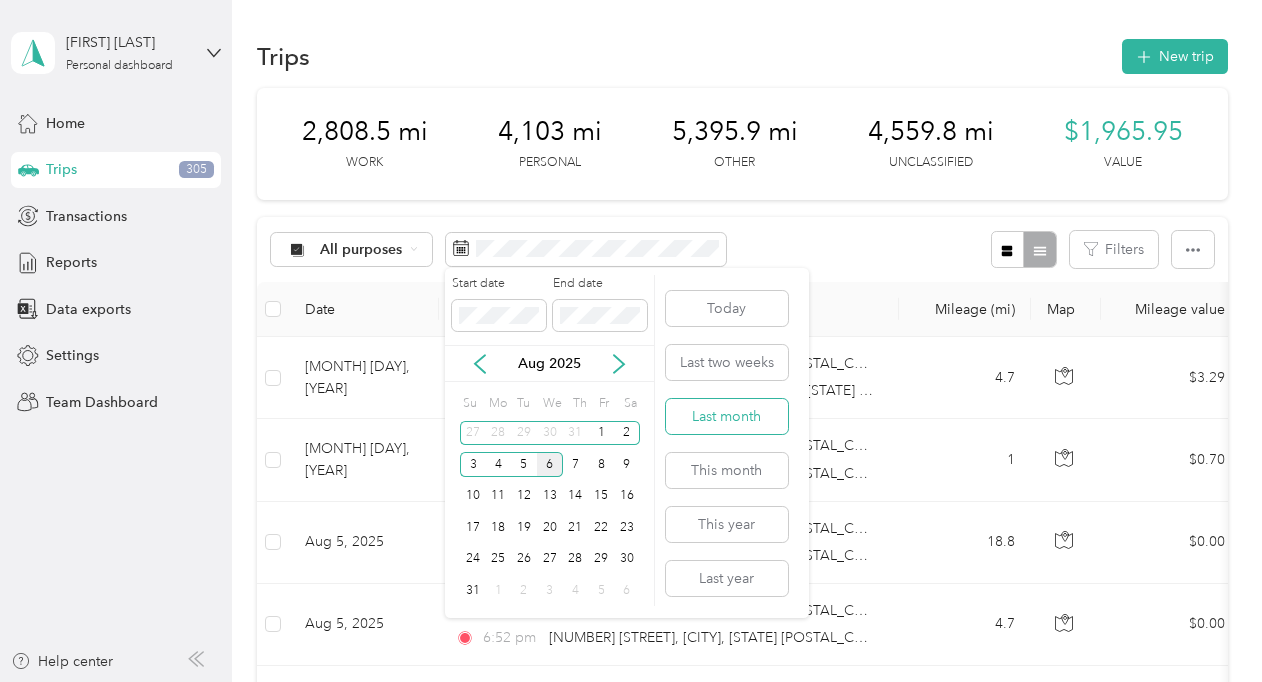 click on "Last month" at bounding box center (727, 416) 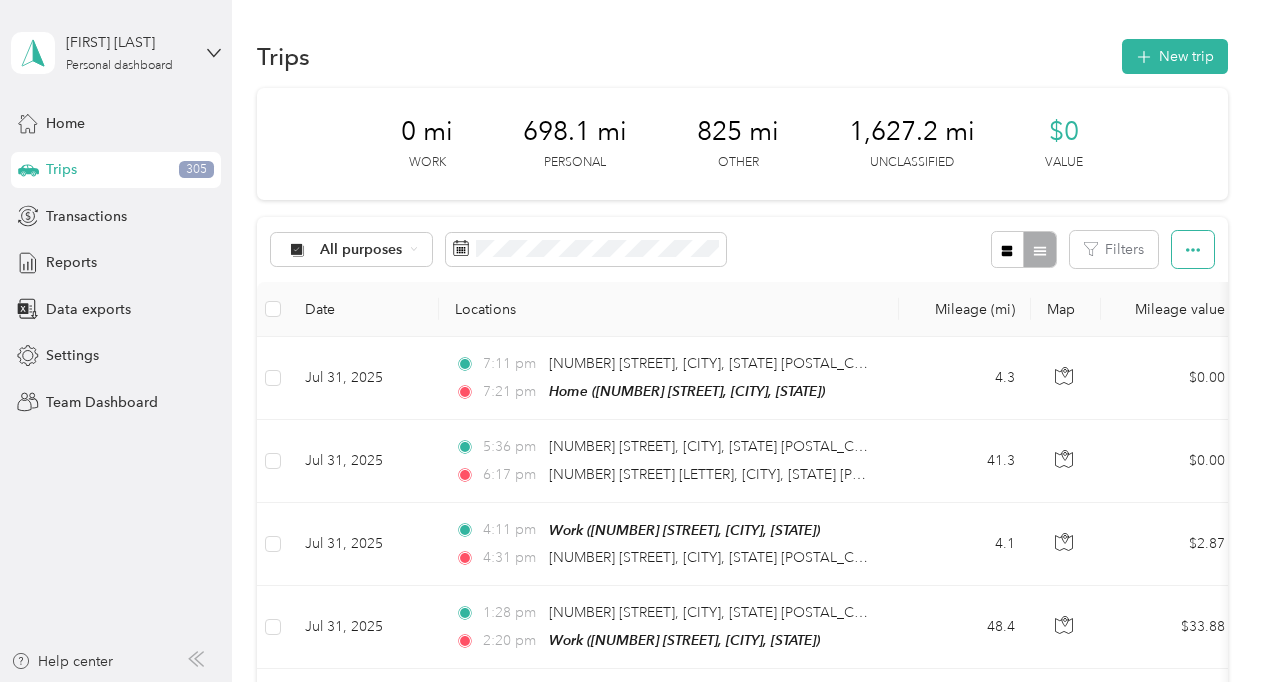 click at bounding box center (1193, 249) 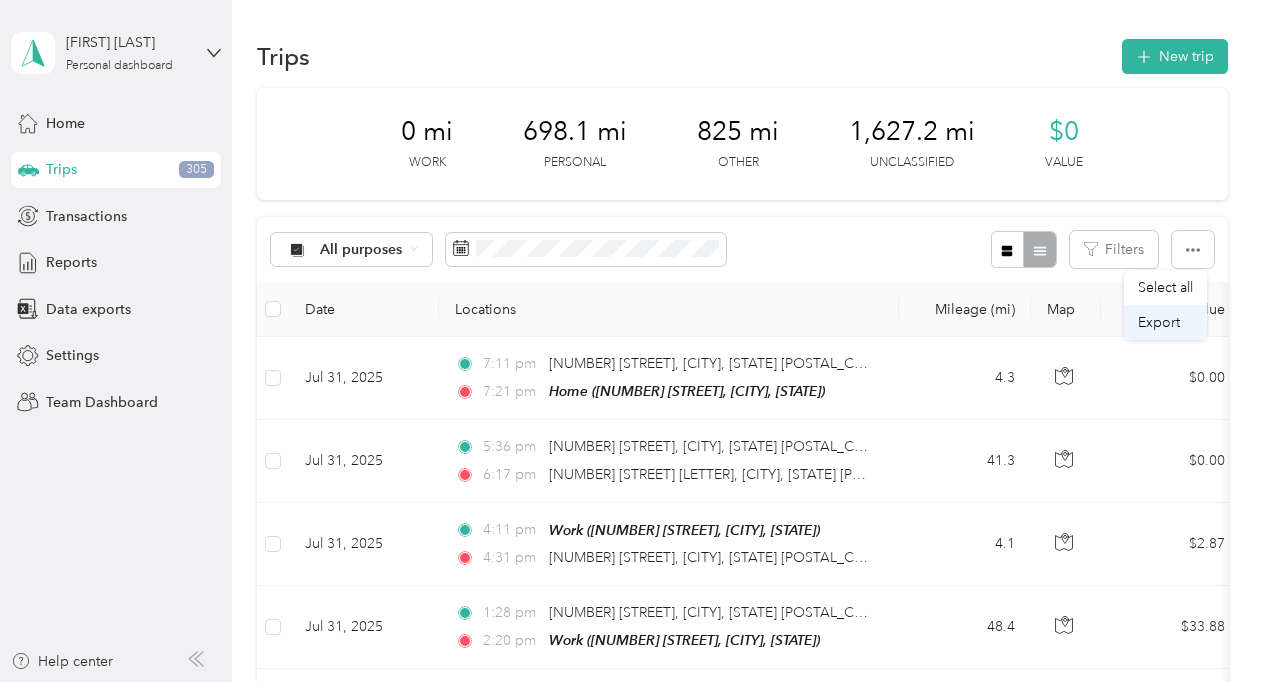 click on "Export" at bounding box center [1159, 322] 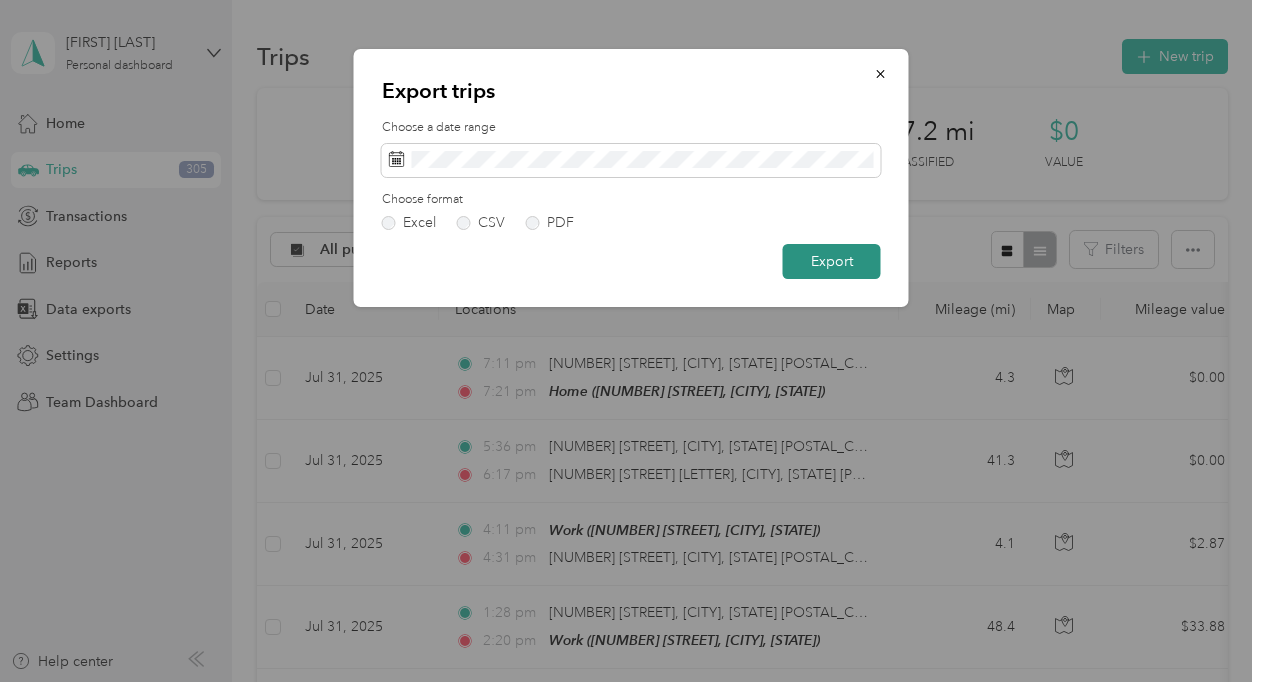 click on "Export" at bounding box center [832, 261] 